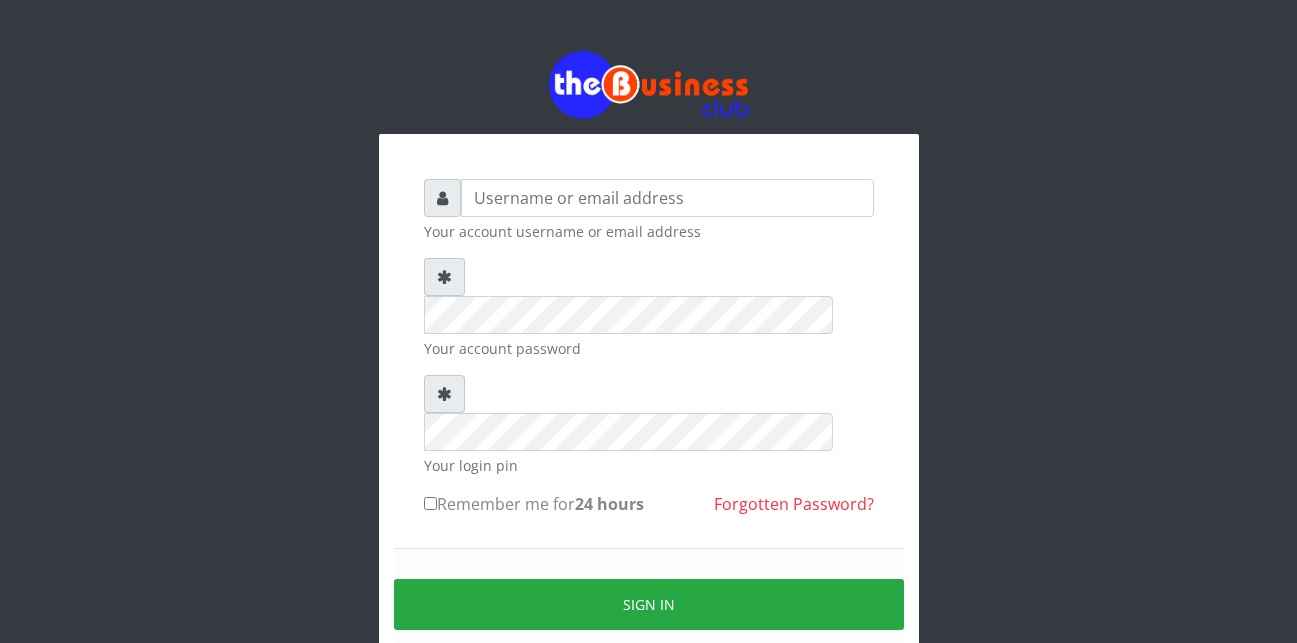 scroll, scrollTop: 0, scrollLeft: 0, axis: both 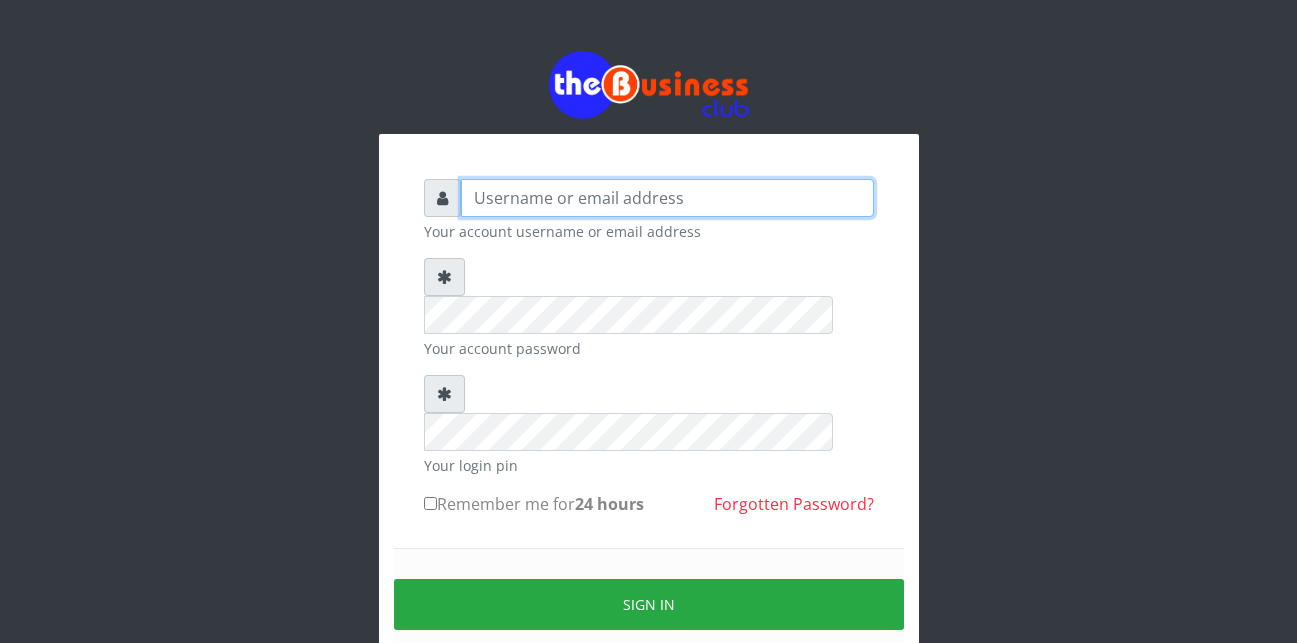 click at bounding box center [667, 198] 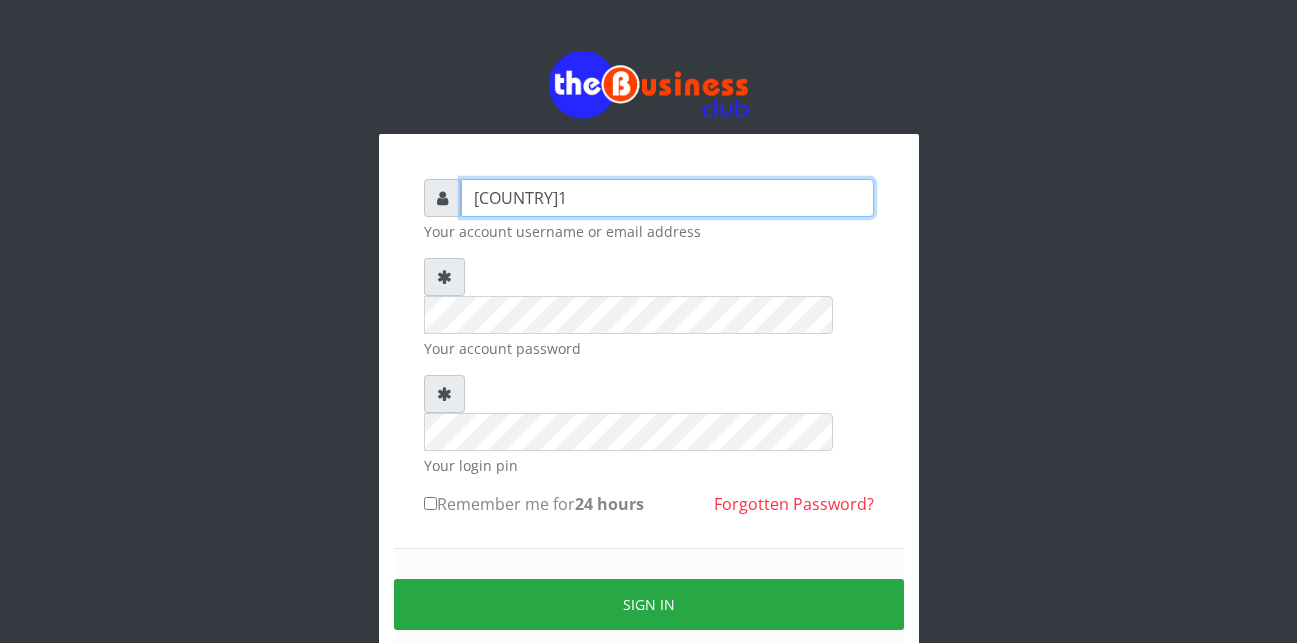 type on "[COUNTRY]1" 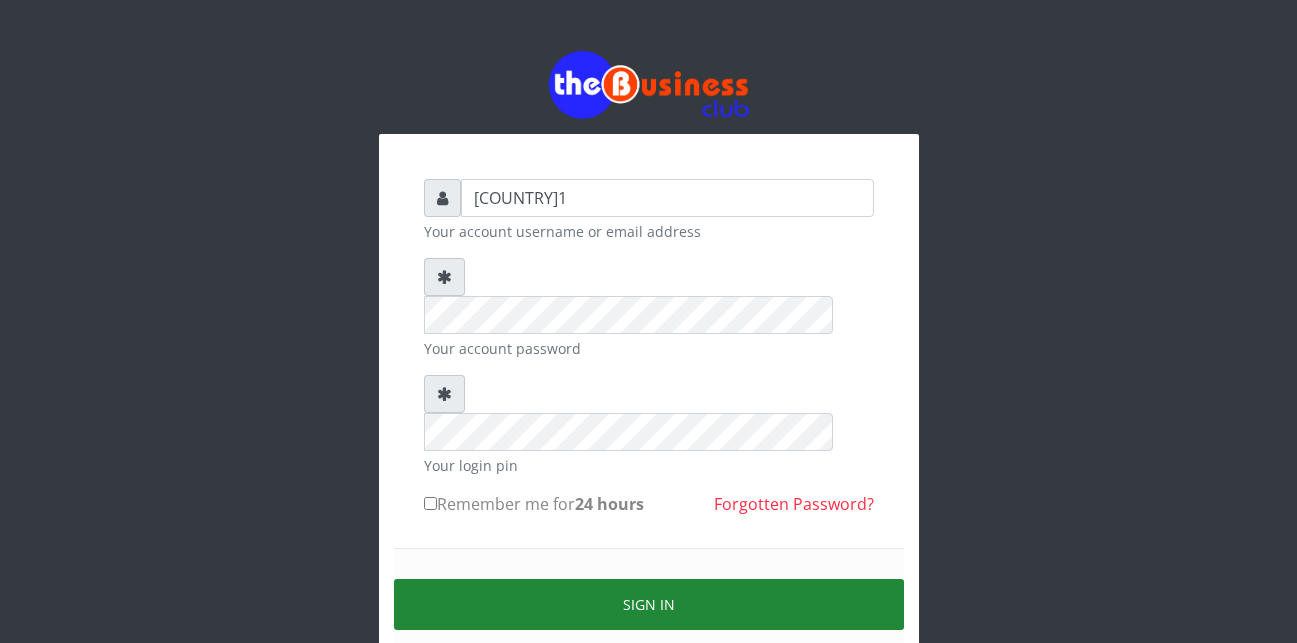 click on "Sign in" at bounding box center (649, 604) 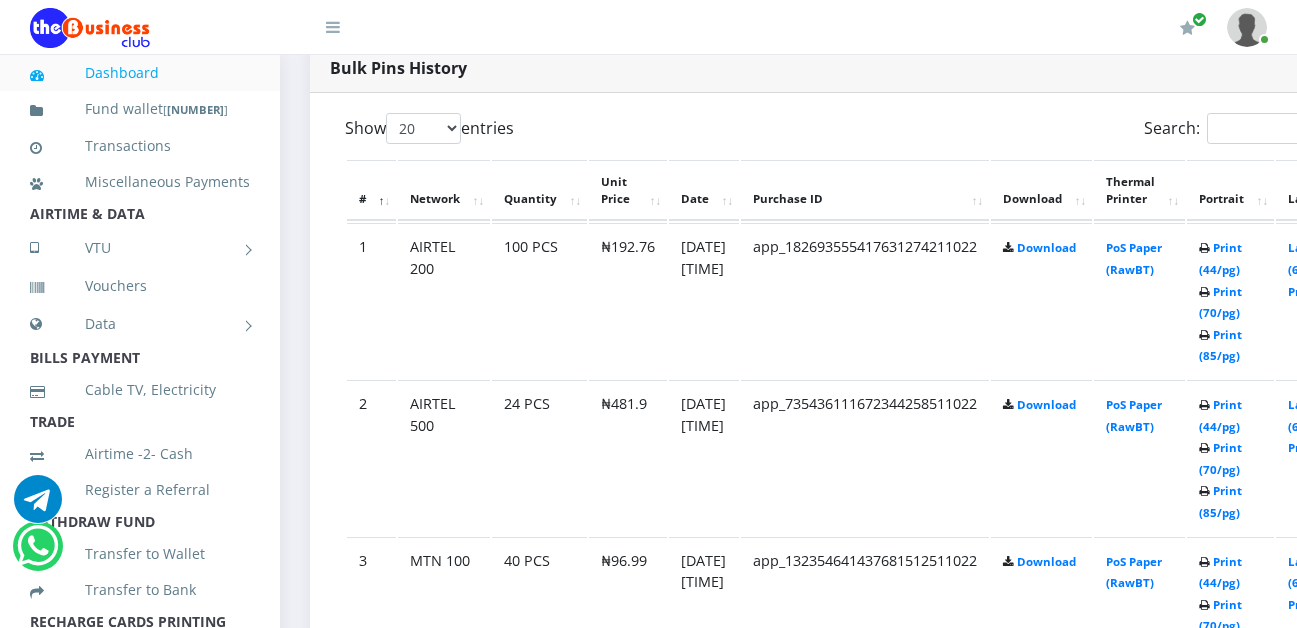 scroll, scrollTop: 1080, scrollLeft: 0, axis: vertical 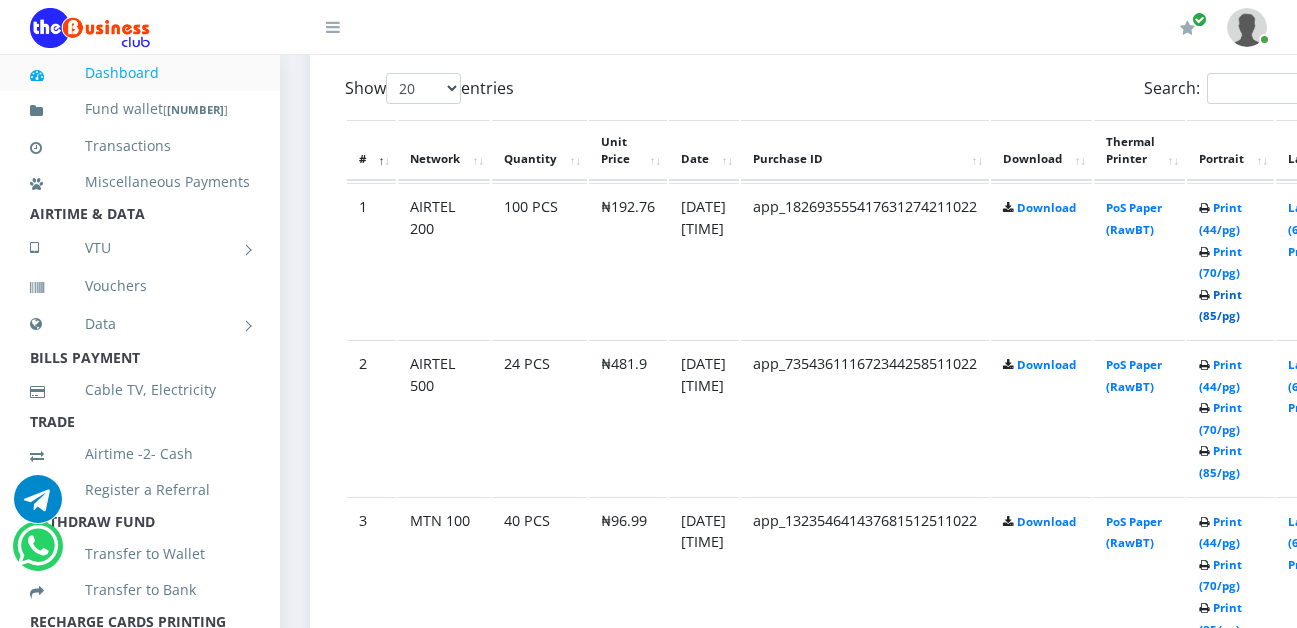 click on "Print (85/pg)" at bounding box center (1220, 305) 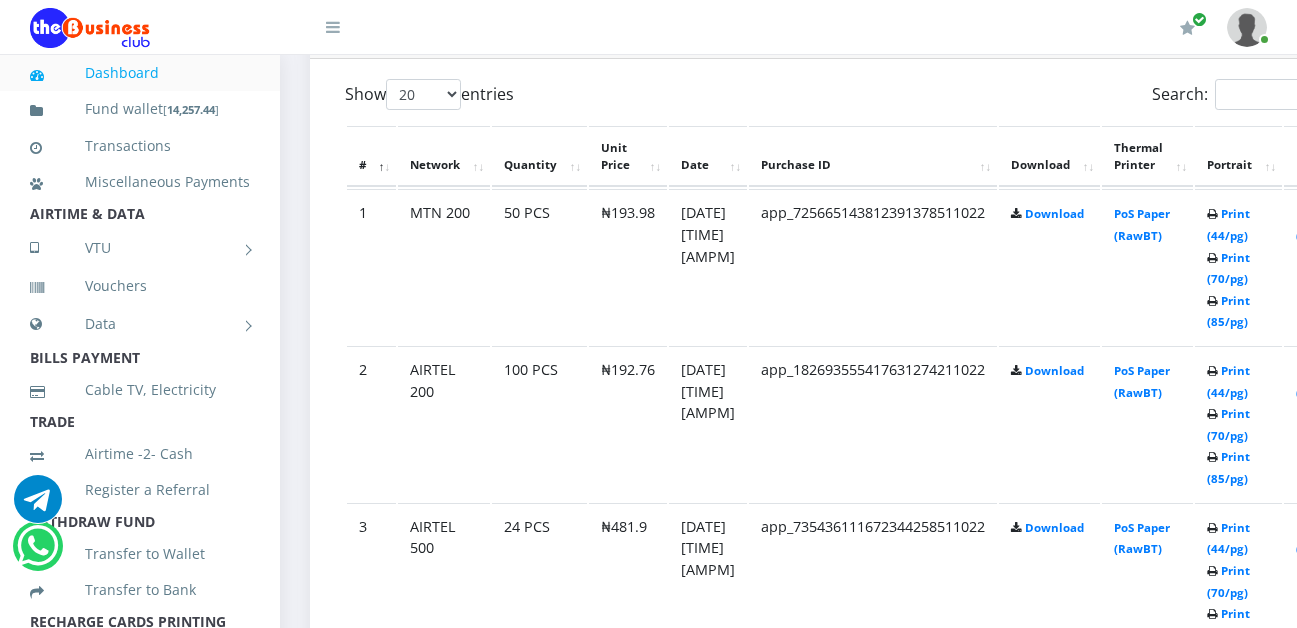 scroll, scrollTop: 1115, scrollLeft: 0, axis: vertical 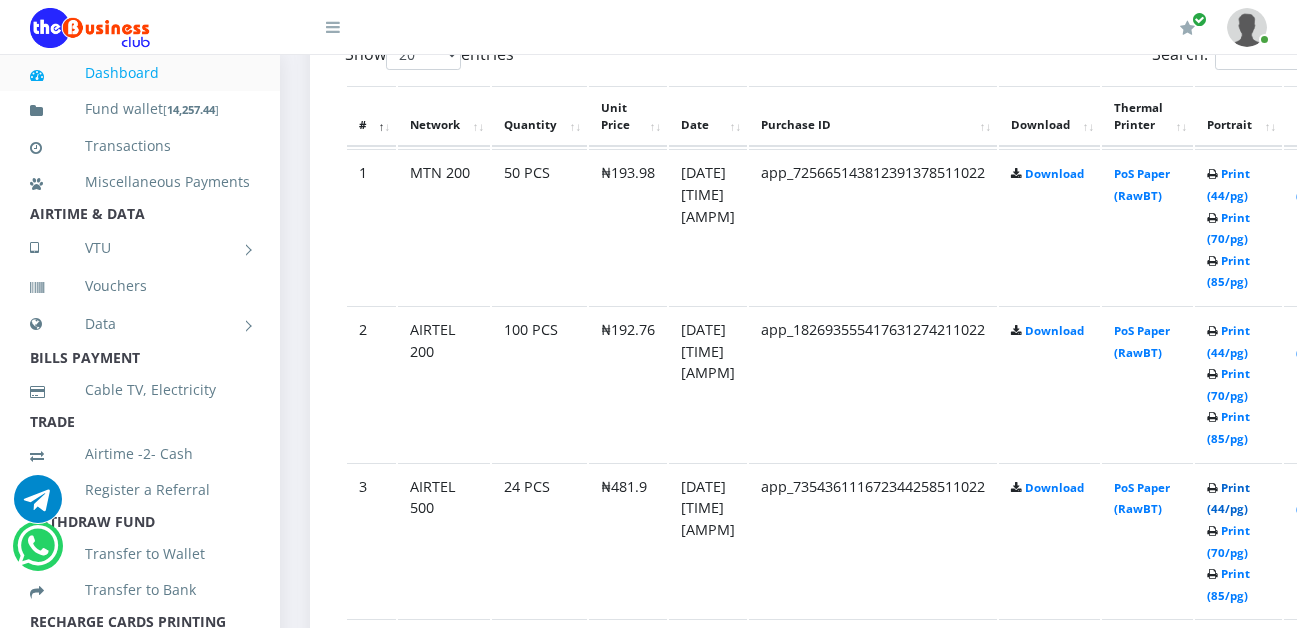 click on "Print (44/pg)" at bounding box center [1228, 498] 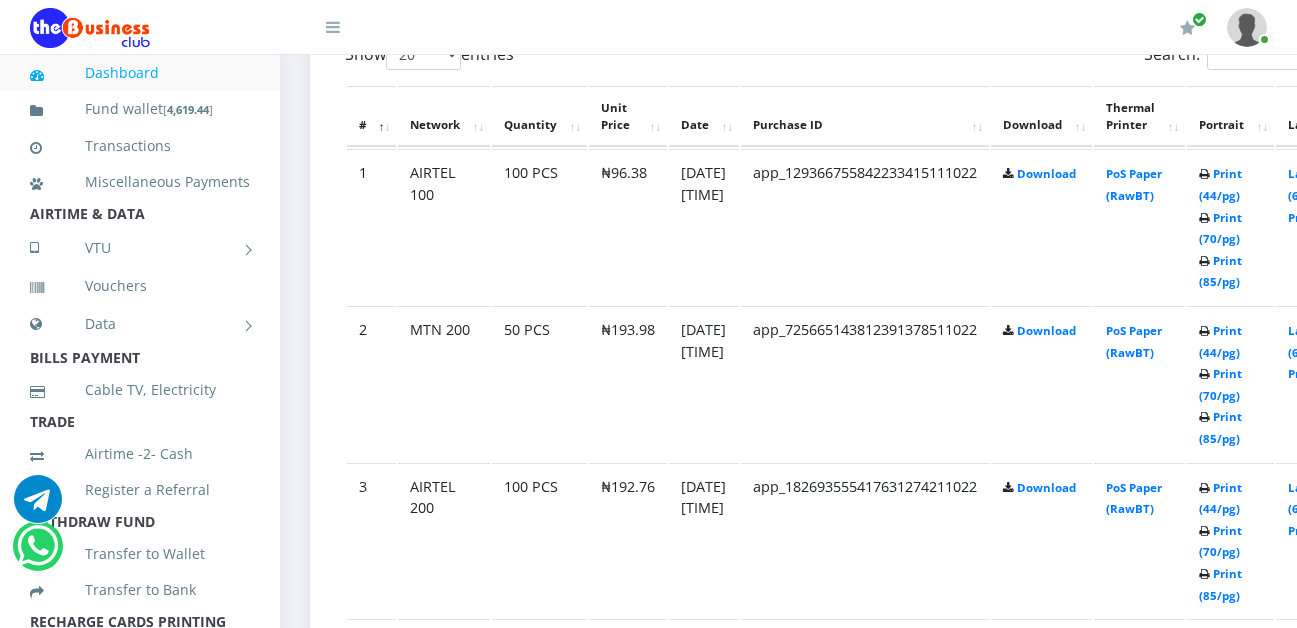 scroll, scrollTop: 0, scrollLeft: 0, axis: both 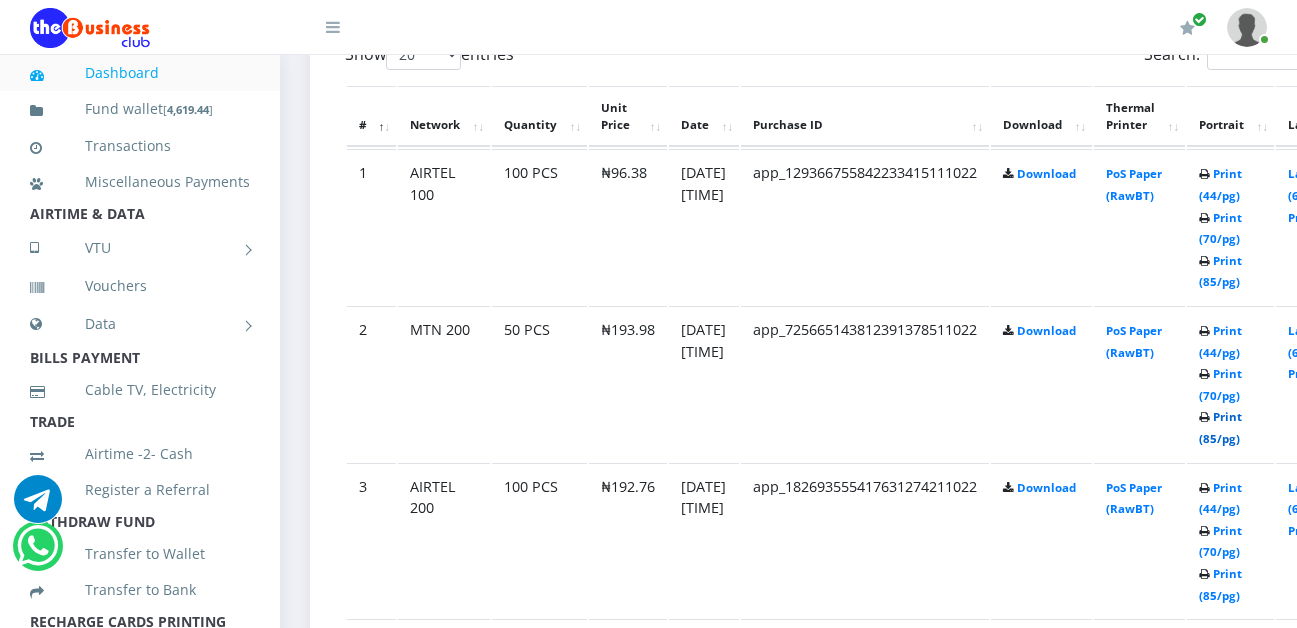 click on "Print (85/pg)" at bounding box center (1220, 427) 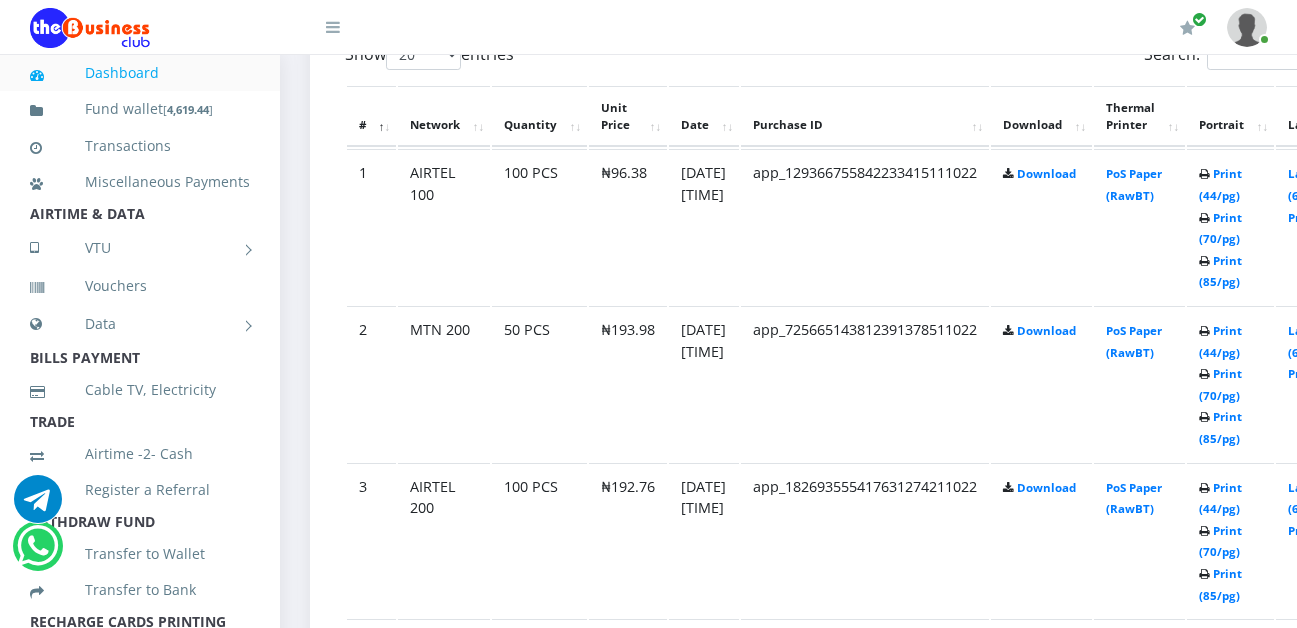 scroll, scrollTop: 0, scrollLeft: 0, axis: both 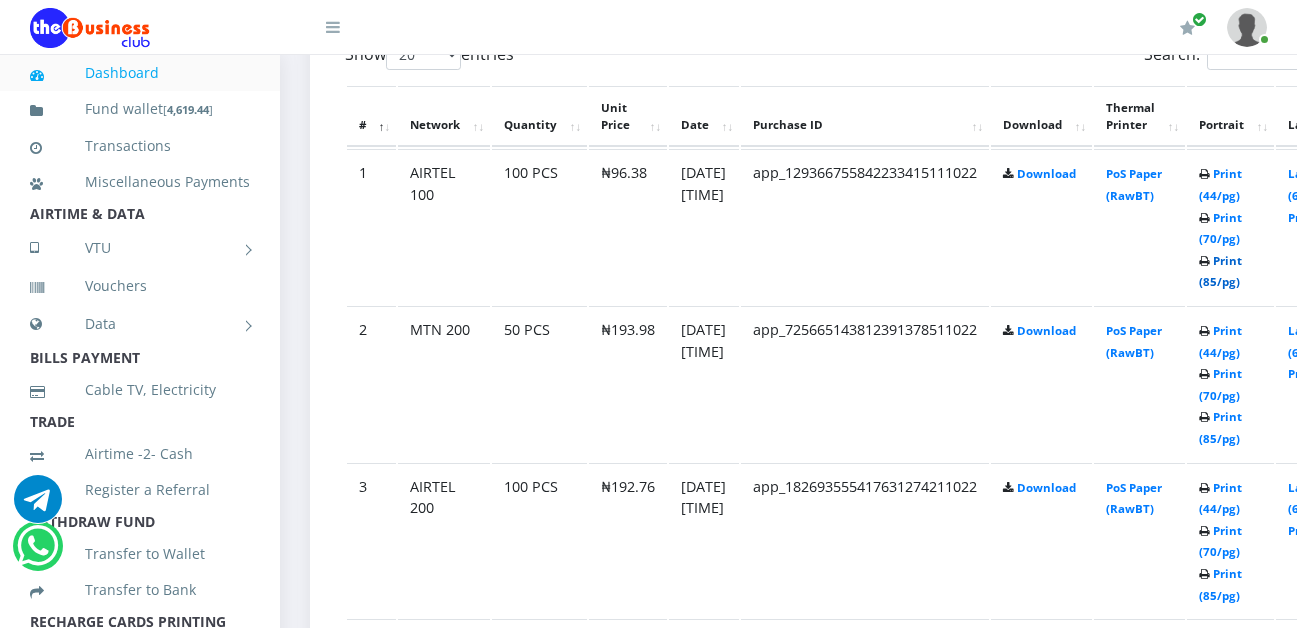 click on "Print (85/pg)" at bounding box center [1220, 271] 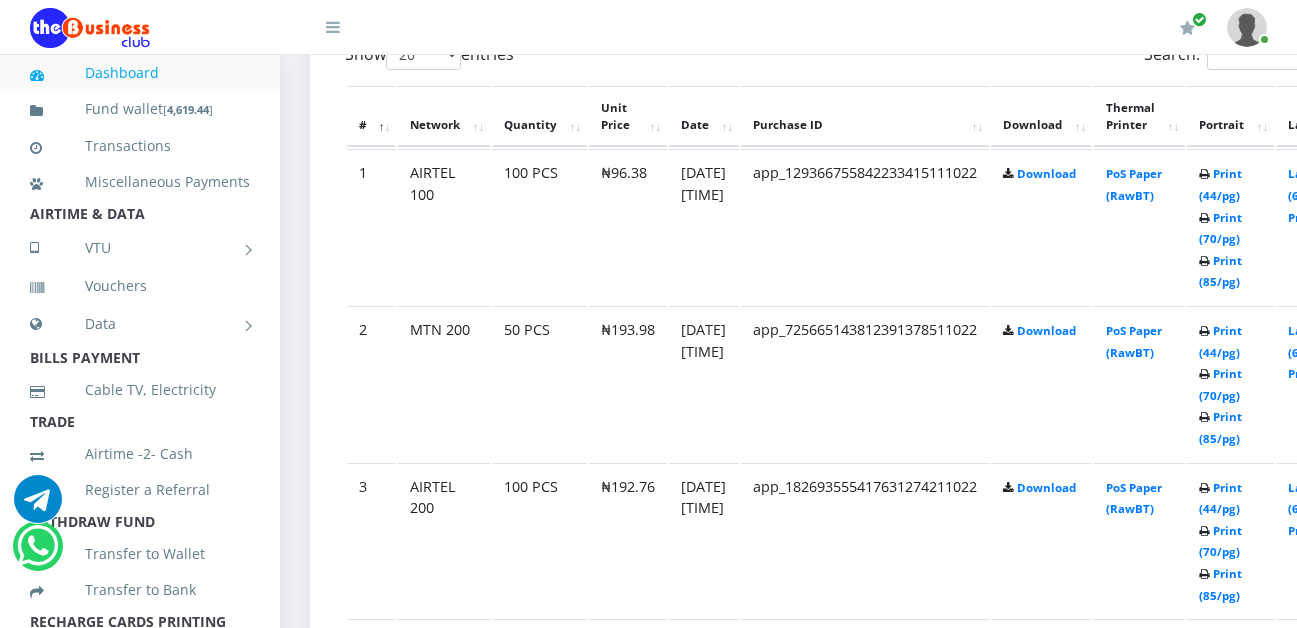 scroll, scrollTop: 0, scrollLeft: 0, axis: both 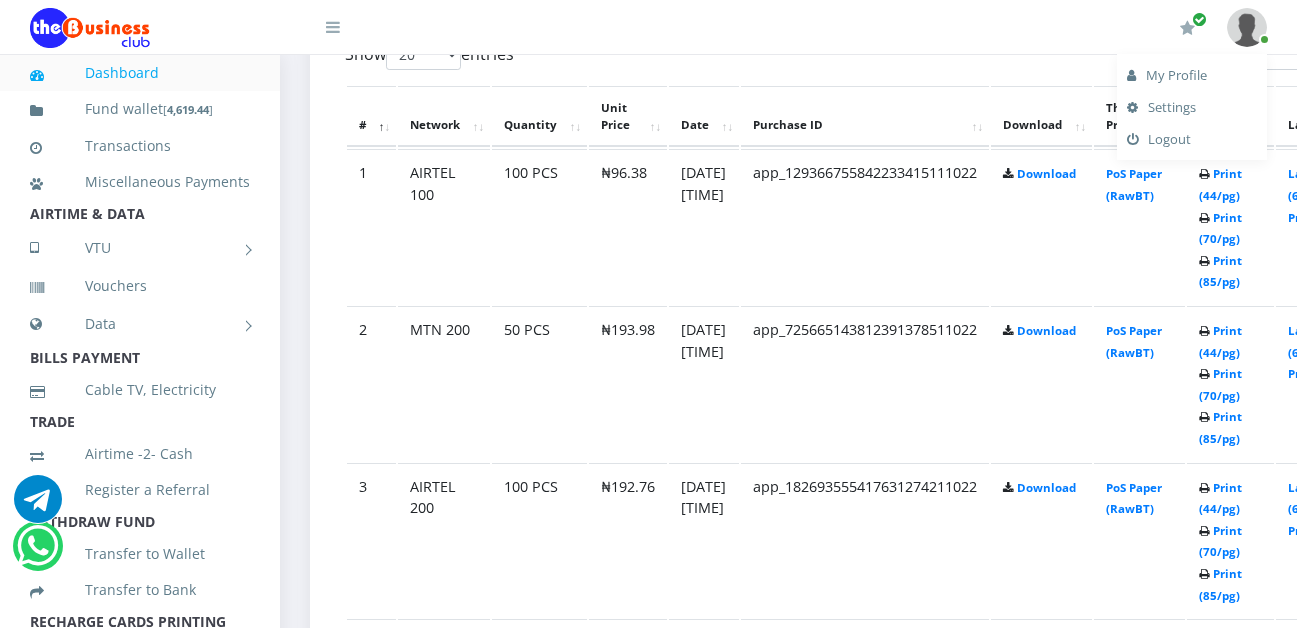 click on "Logout" at bounding box center (1192, 139) 